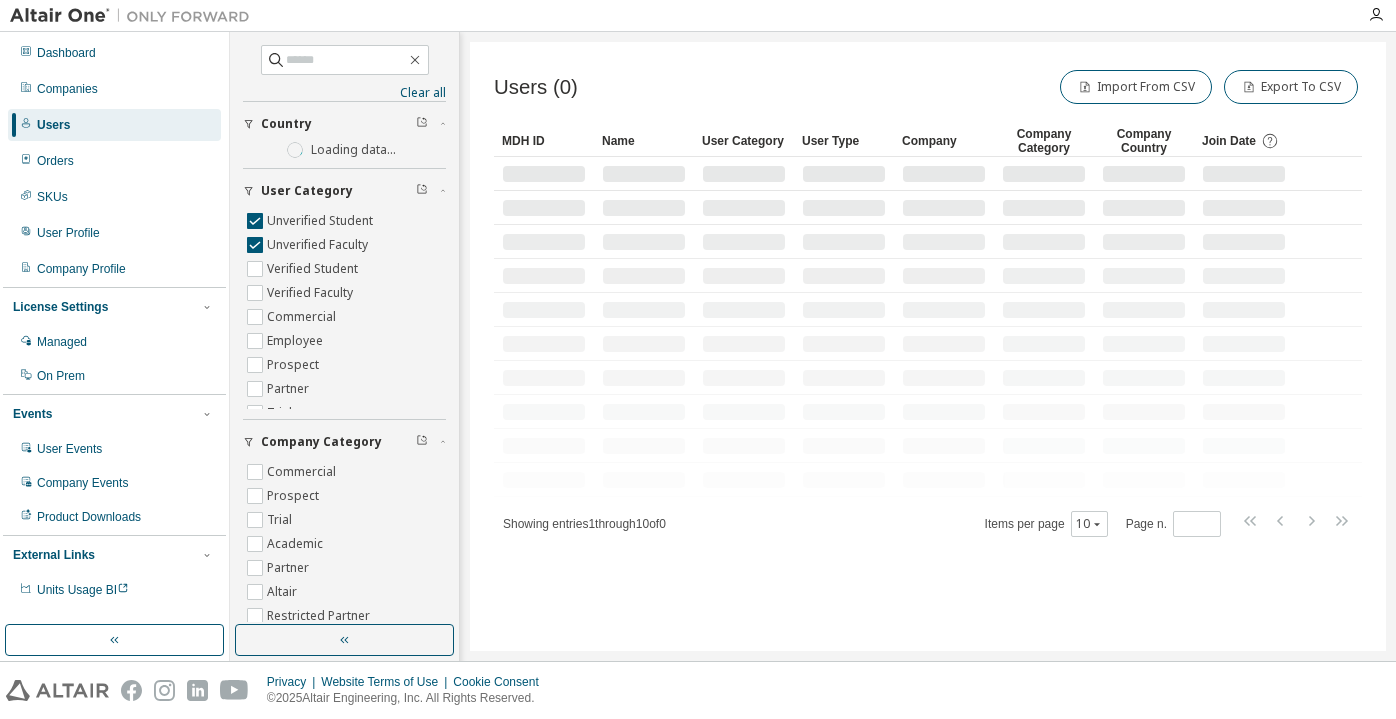 scroll, scrollTop: 0, scrollLeft: 0, axis: both 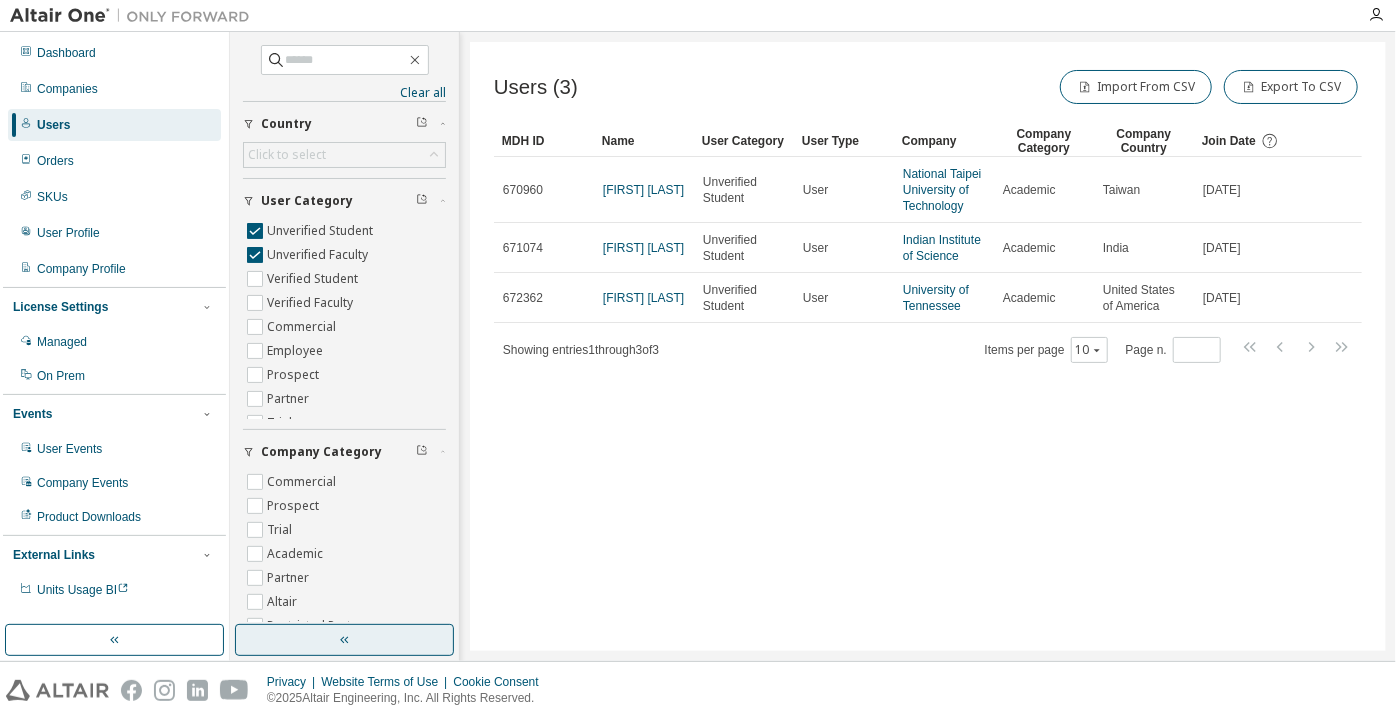 click 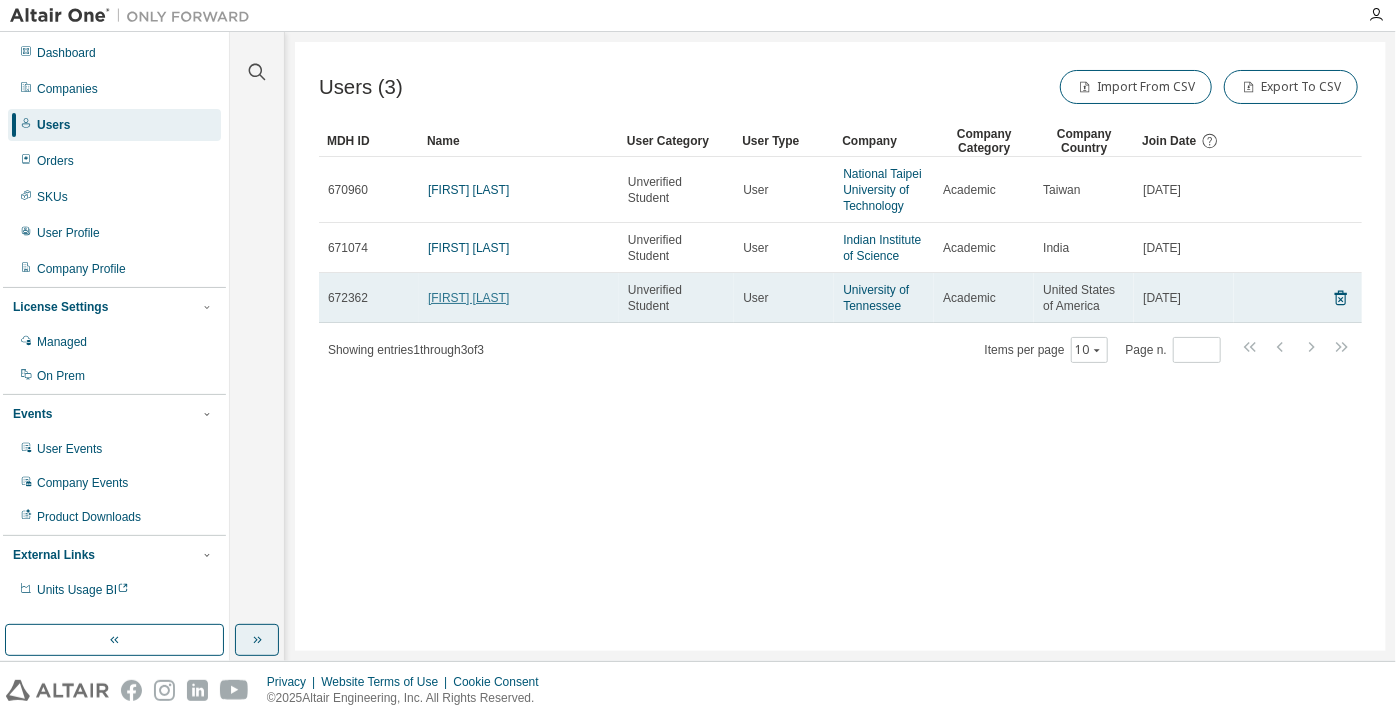 click on "[FIRST] [LAST]" at bounding box center (468, 298) 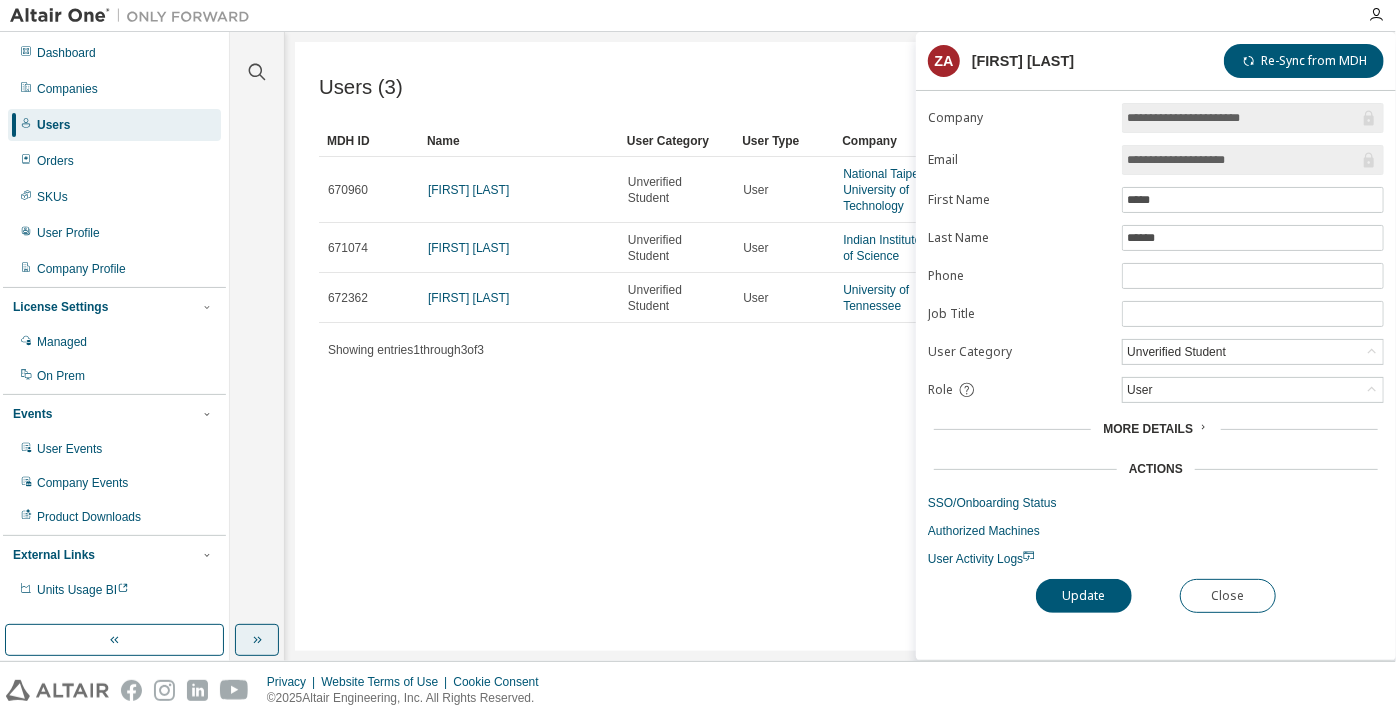 click on "**********" at bounding box center [1156, 335] 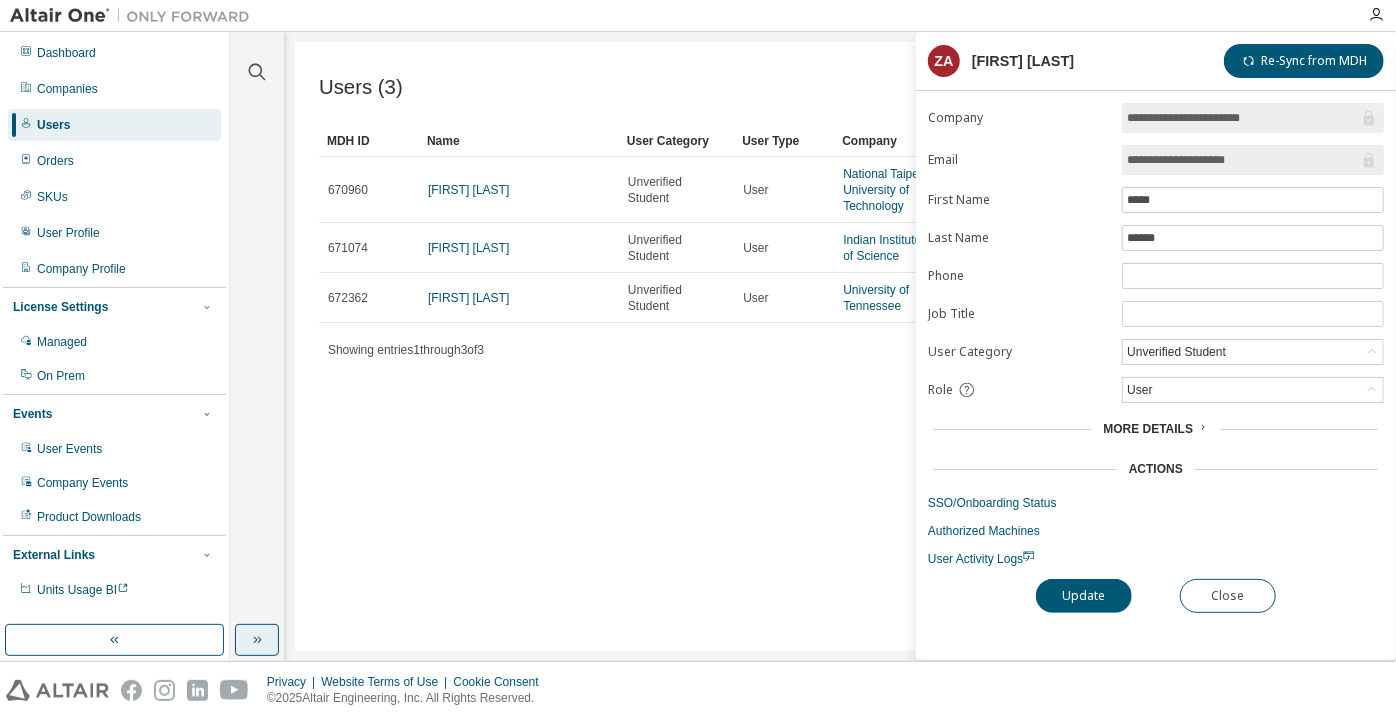 click on "**********" at bounding box center [1243, 160] 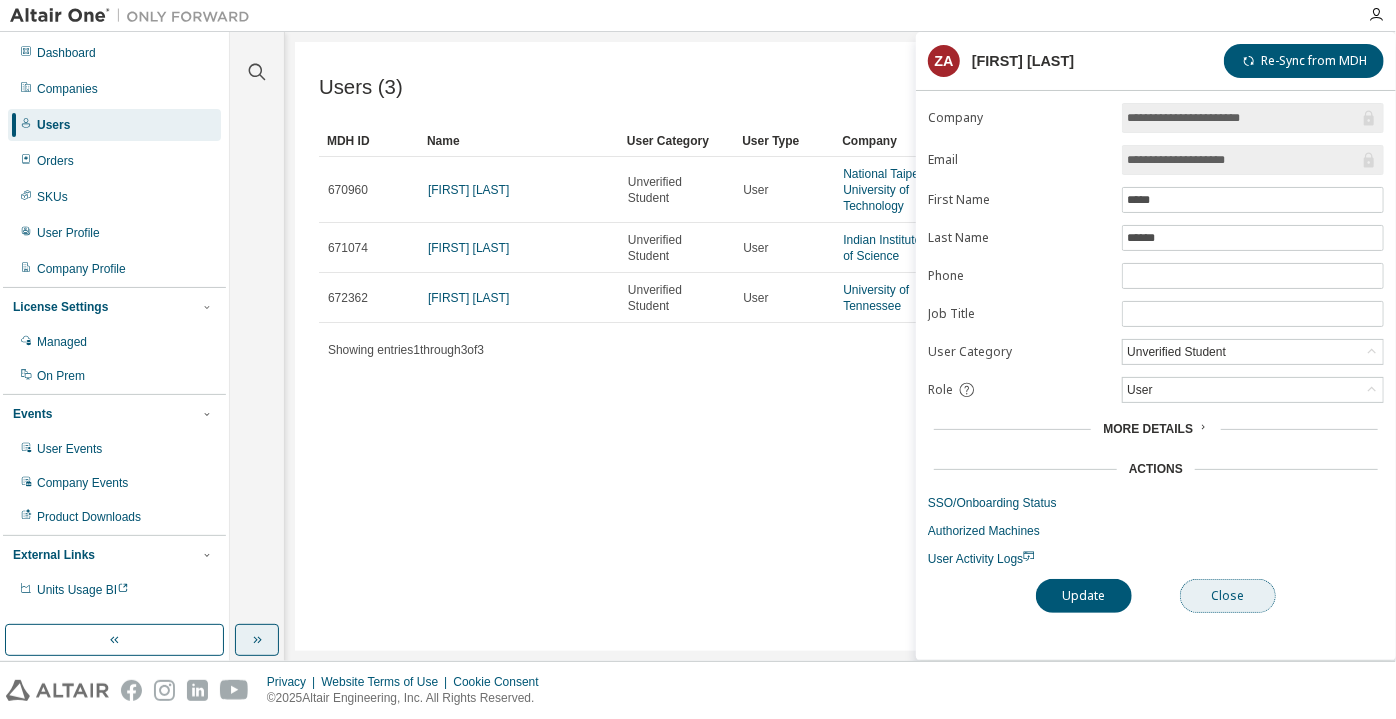 click on "Close" at bounding box center (1228, 596) 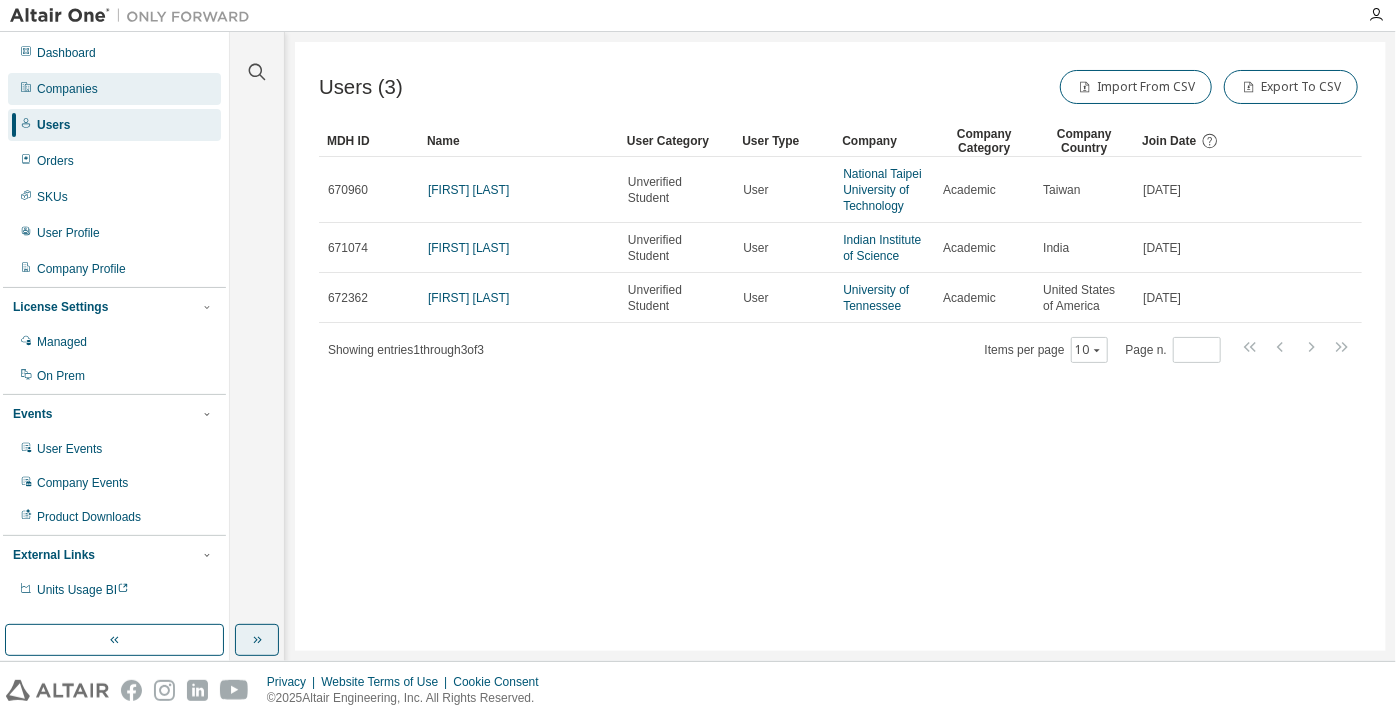 click on "Companies" at bounding box center (114, 89) 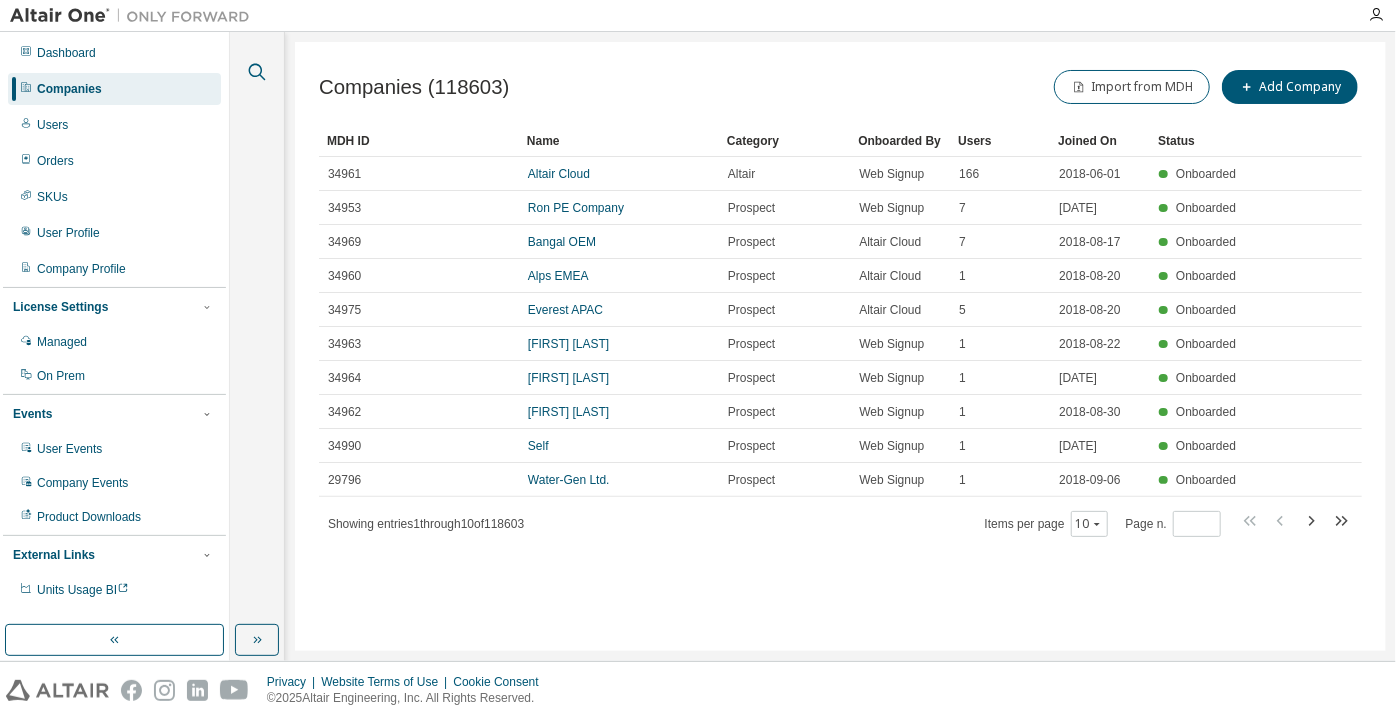 click 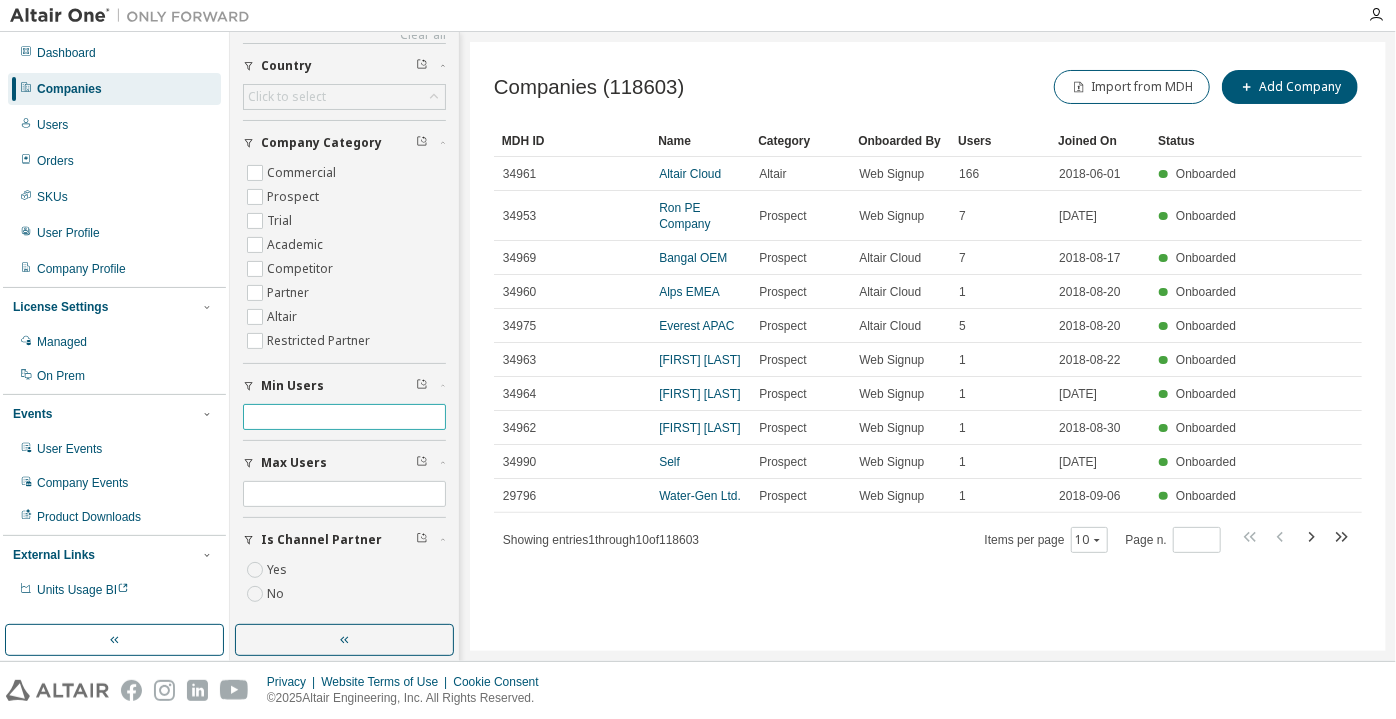 scroll, scrollTop: 0, scrollLeft: 0, axis: both 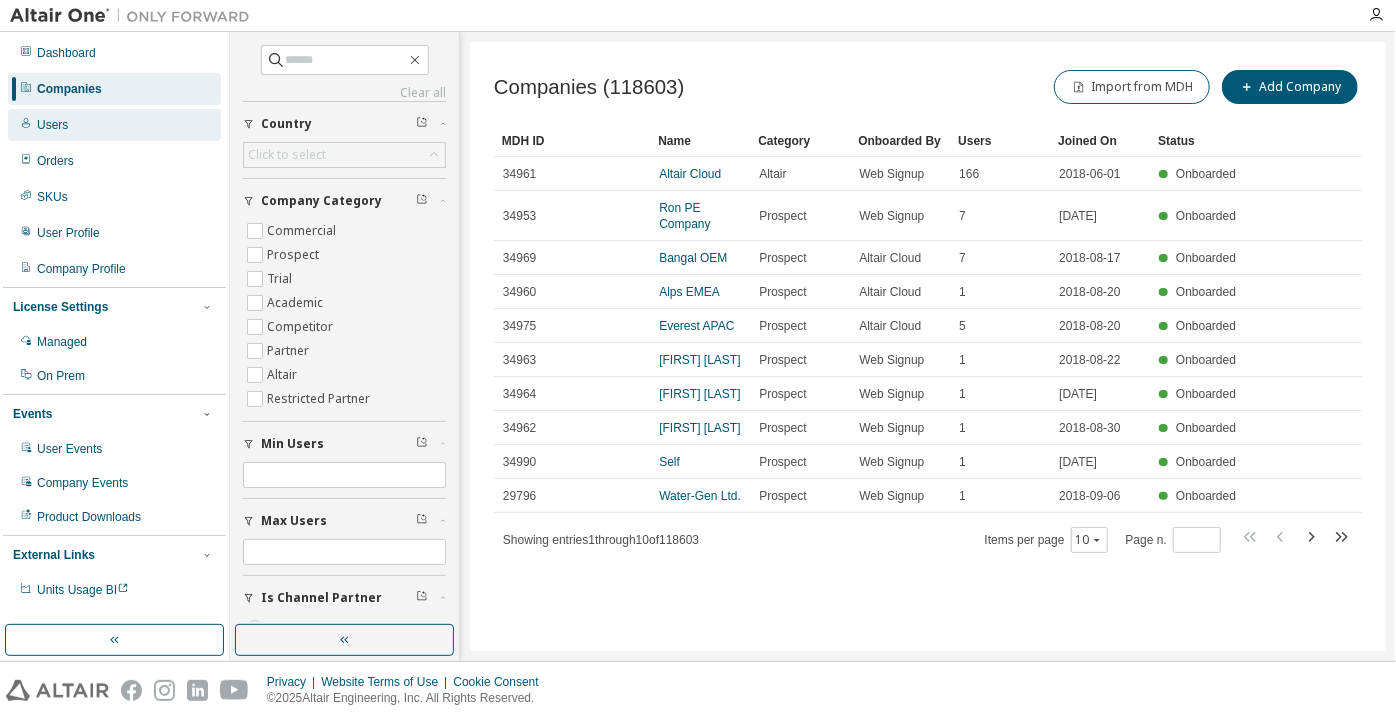 click on "Users" at bounding box center (114, 125) 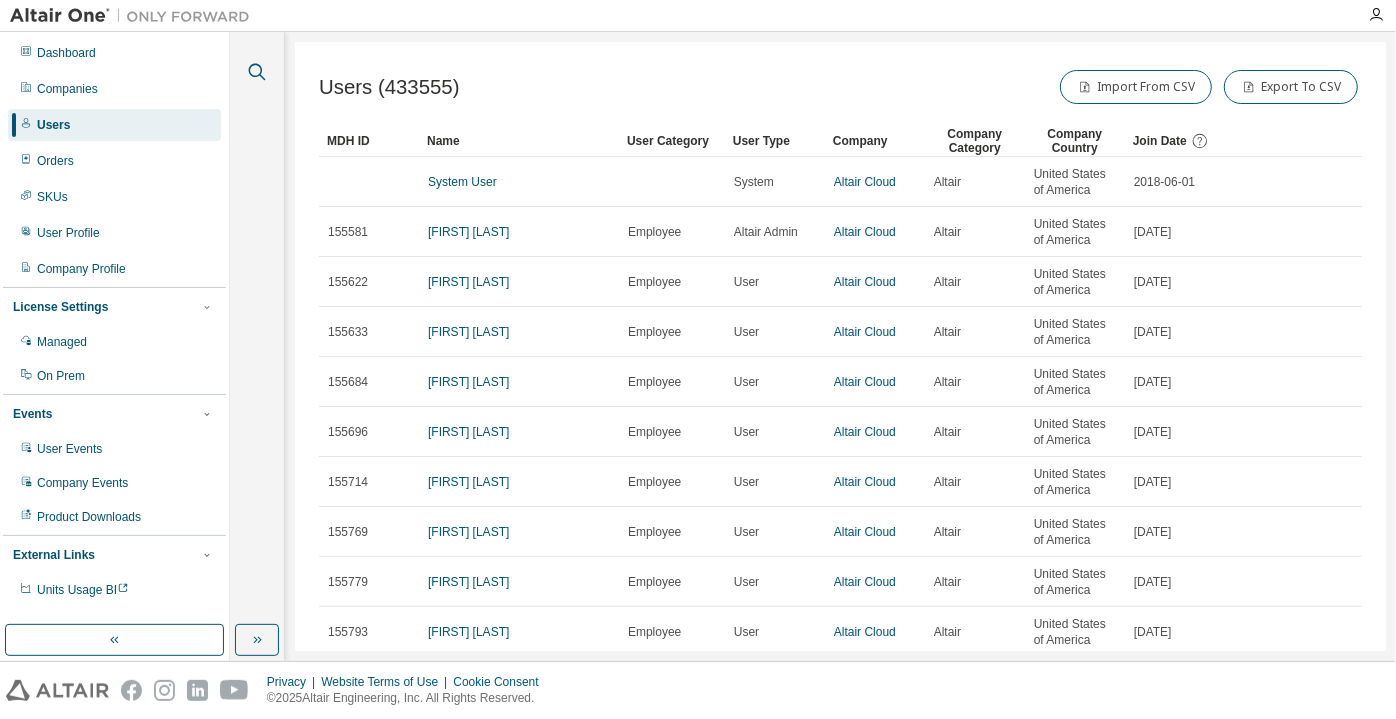 click 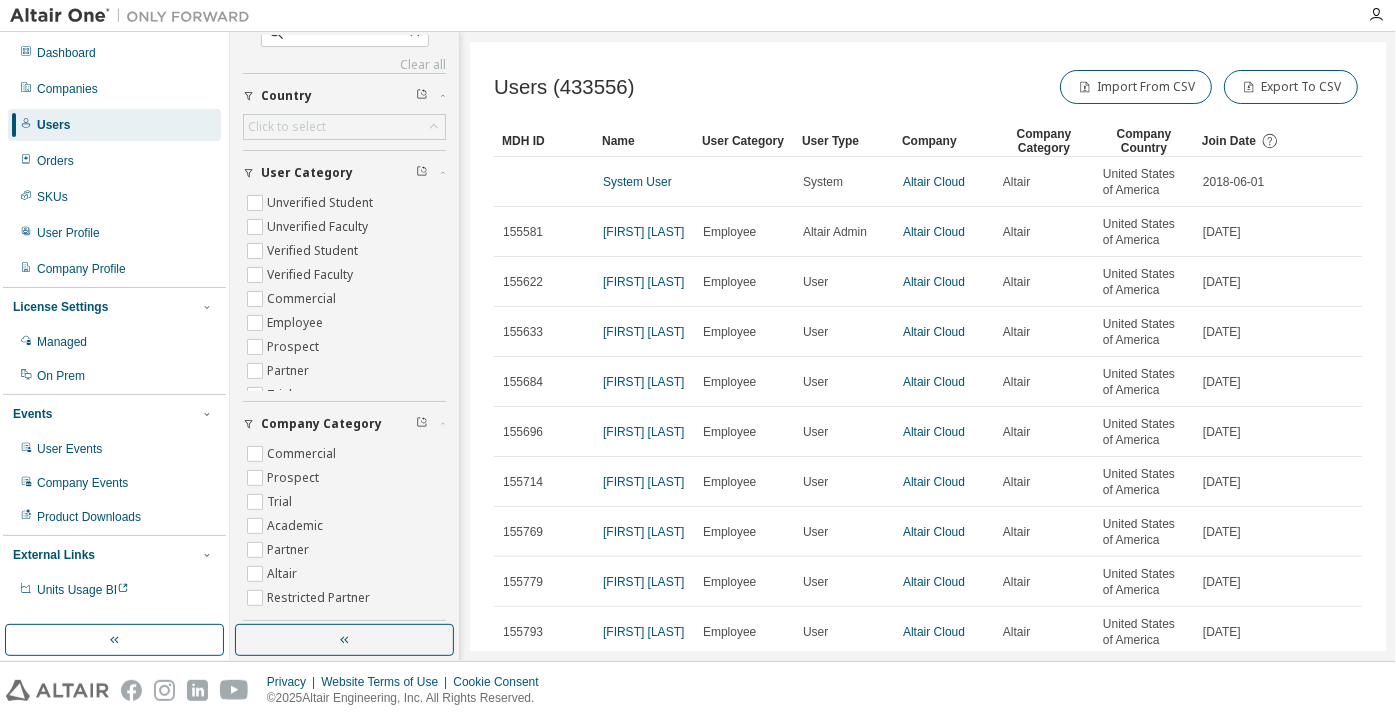 scroll, scrollTop: 0, scrollLeft: 0, axis: both 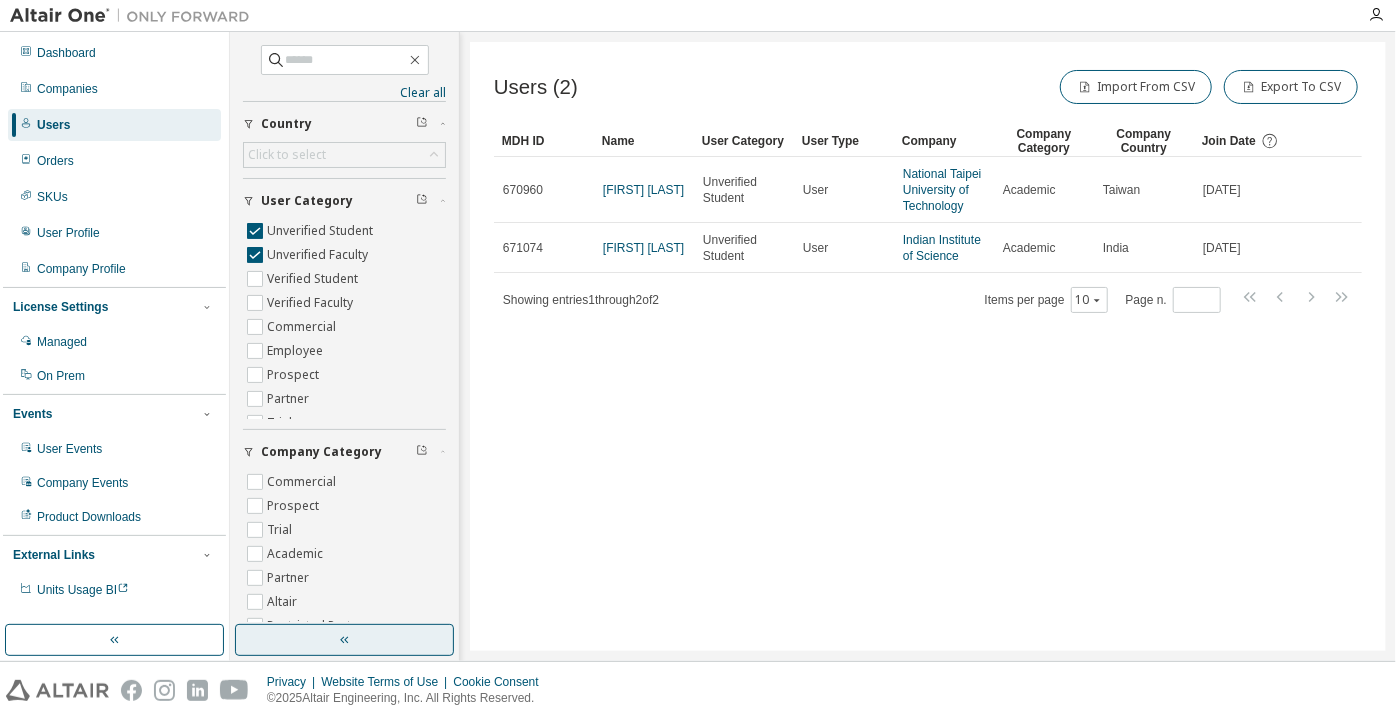 click at bounding box center [344, 640] 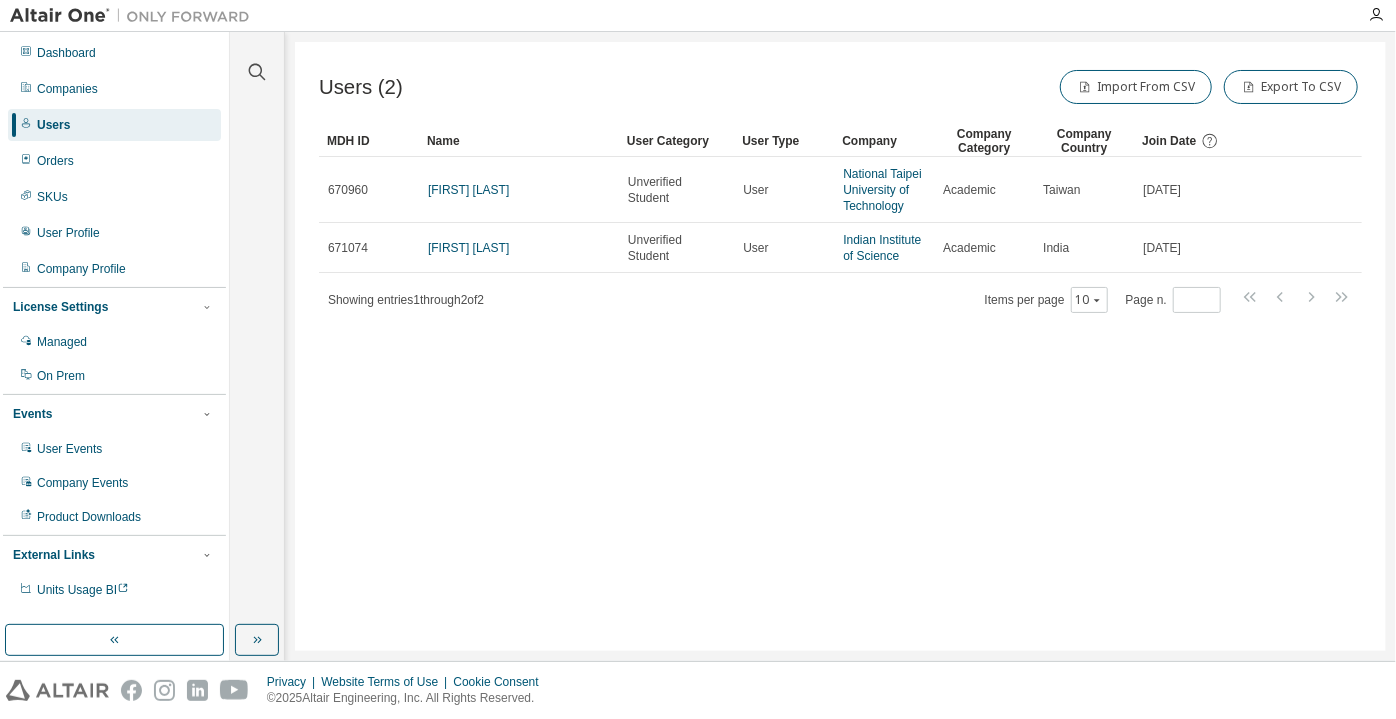 click on "Clear all Join Date Today Last 7 days Last 30 days Last 90 days Last 180 days Last 365 days Select custom date Role Owner Admin User Admin Role Root System System Admin Altair Admin Sales Admin Inside Sales Reseller User Support Edu Admin Company Category Commercial Prospect Trial Academic Partner Altair Restricted Partner User Category Unverified Student Unverified Faculty Verified Student Verified Faculty Commercial Employee Prospect Partner Trial Restricted Partner Country Click to select" at bounding box center (257, 346) 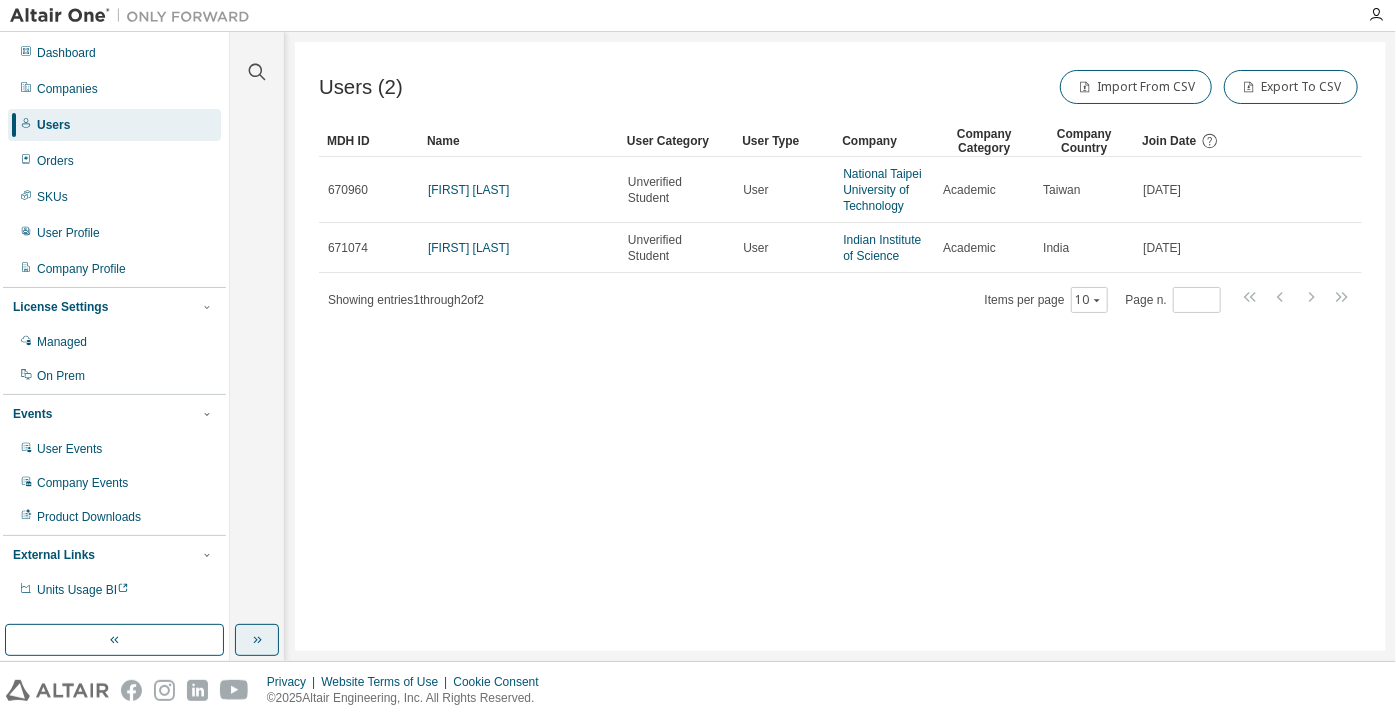 click at bounding box center (257, 640) 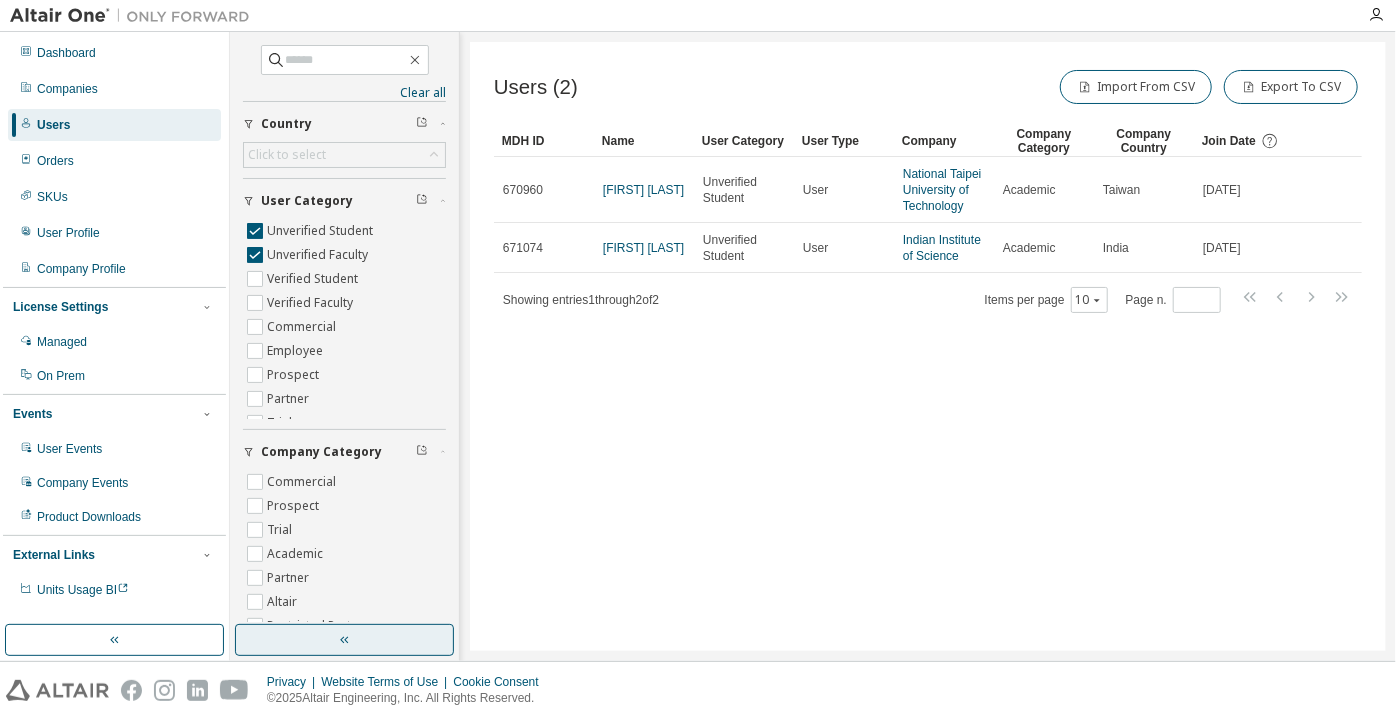 click at bounding box center (344, 640) 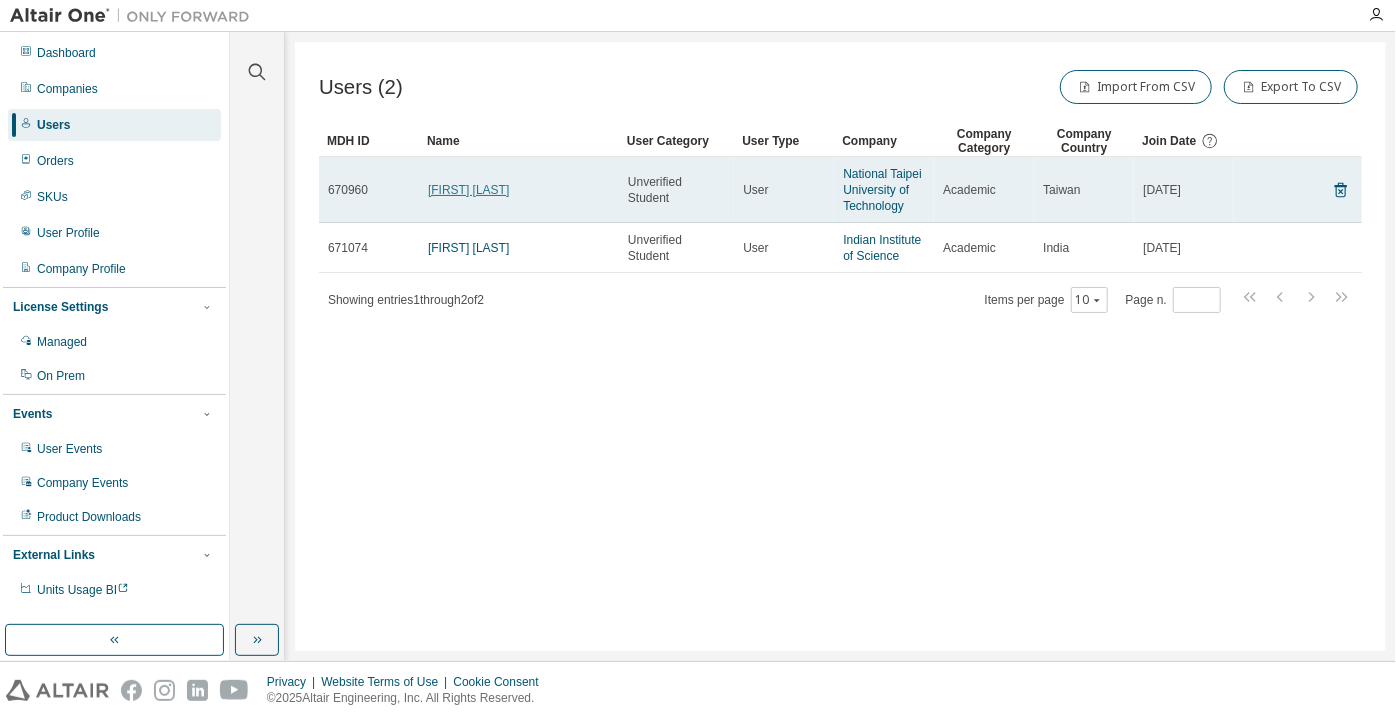 click on "[FIRST] [LAST]" at bounding box center (468, 190) 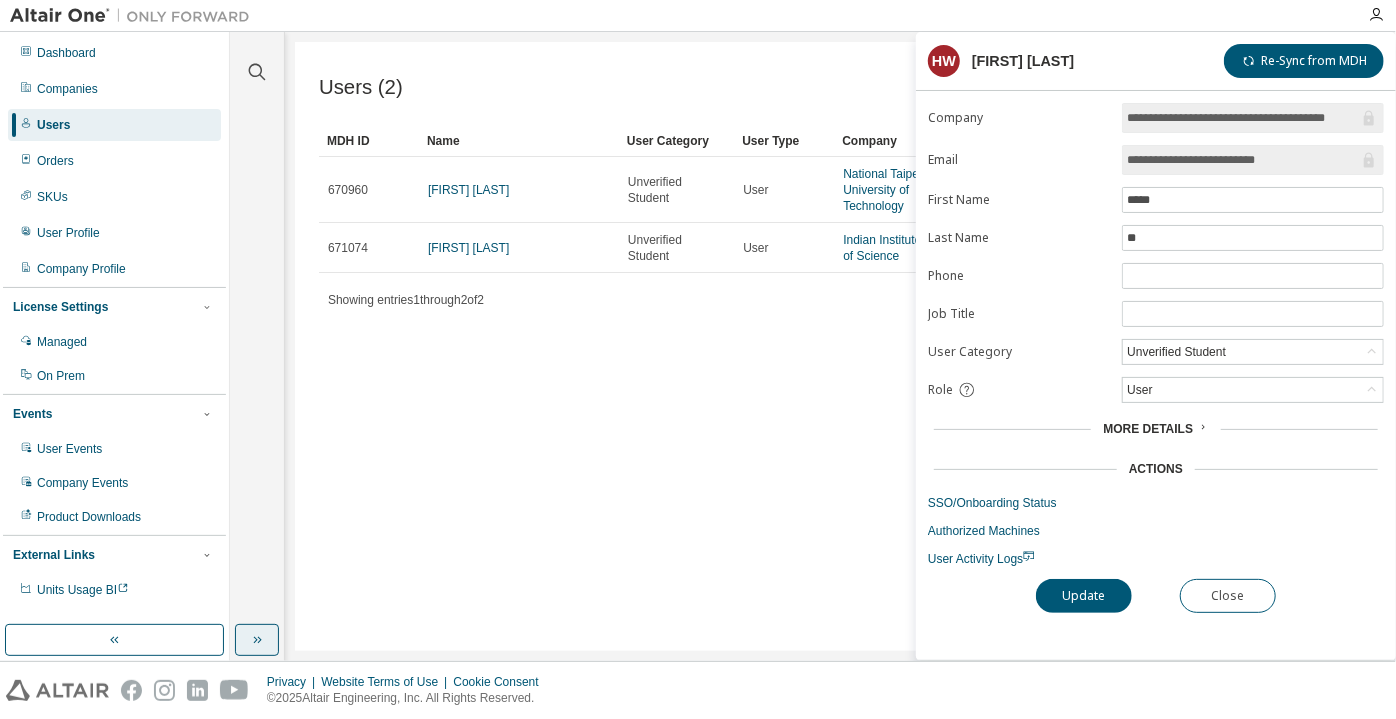 click at bounding box center (257, 640) 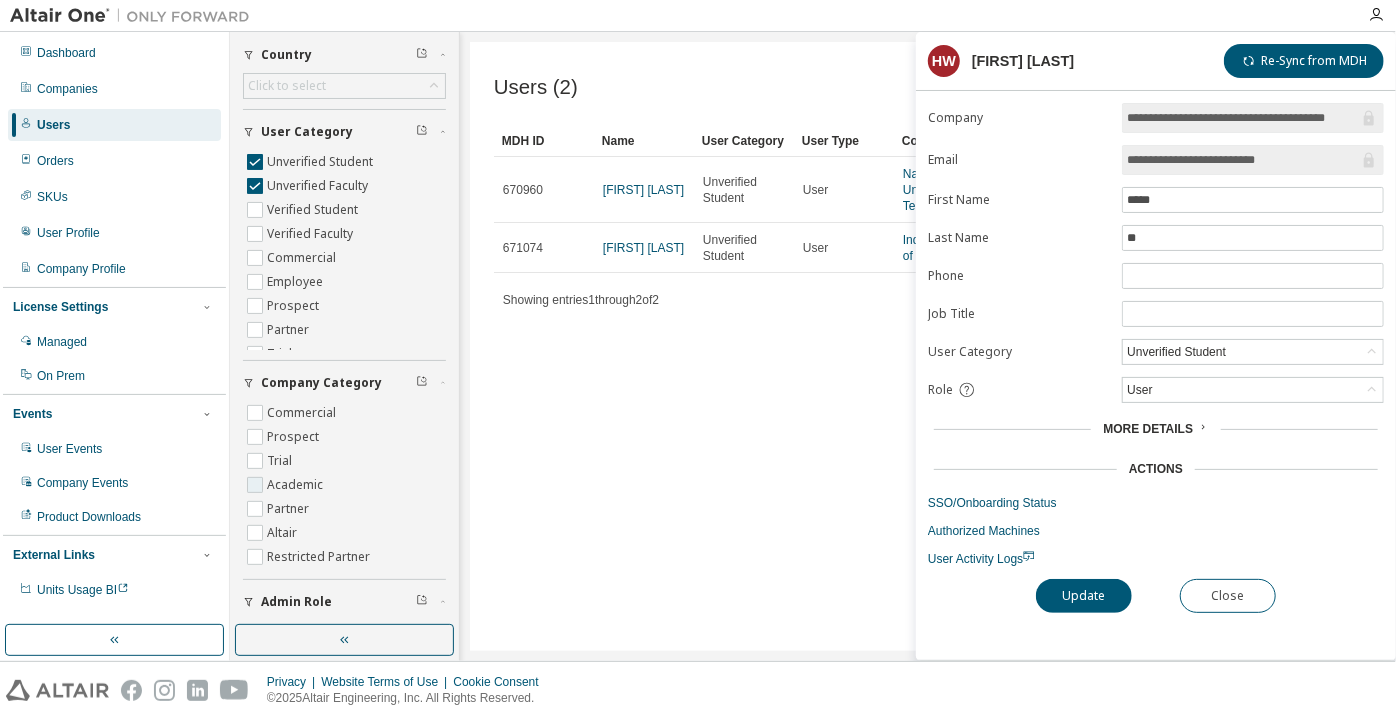 scroll, scrollTop: 0, scrollLeft: 0, axis: both 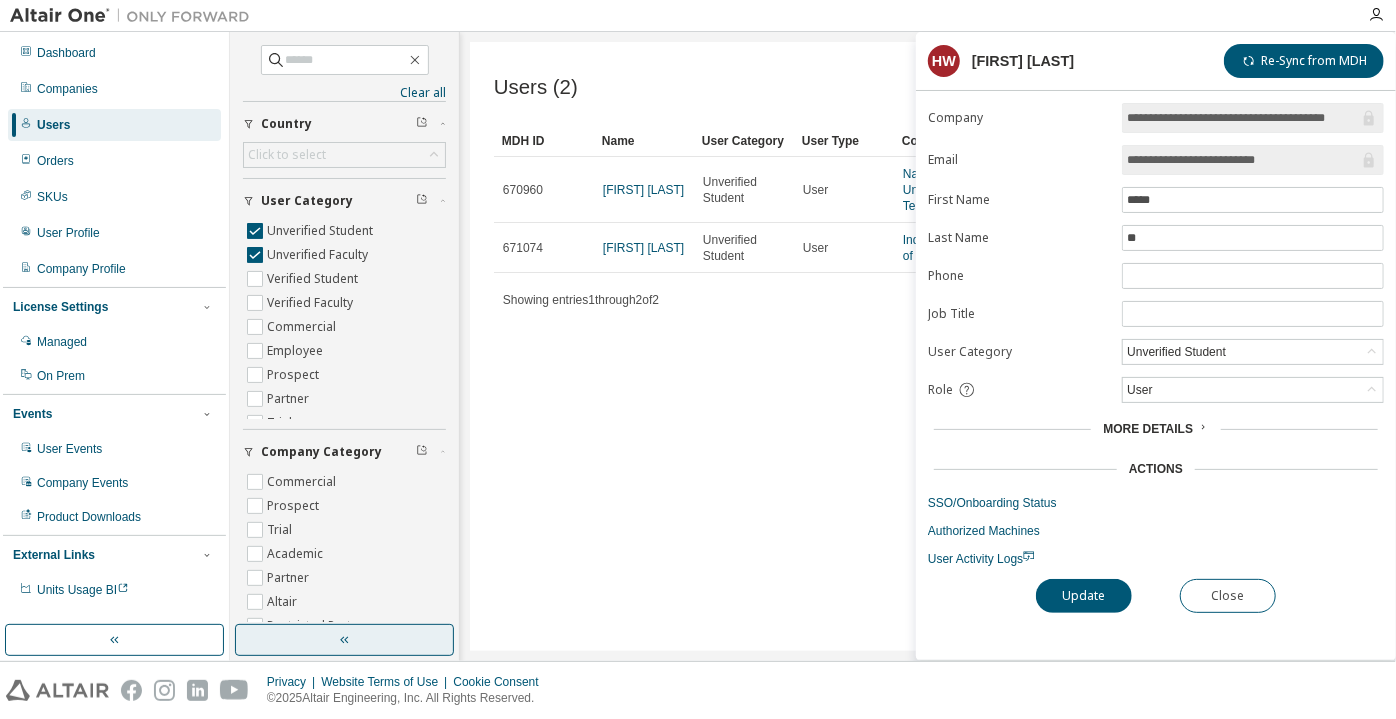 click at bounding box center (344, 640) 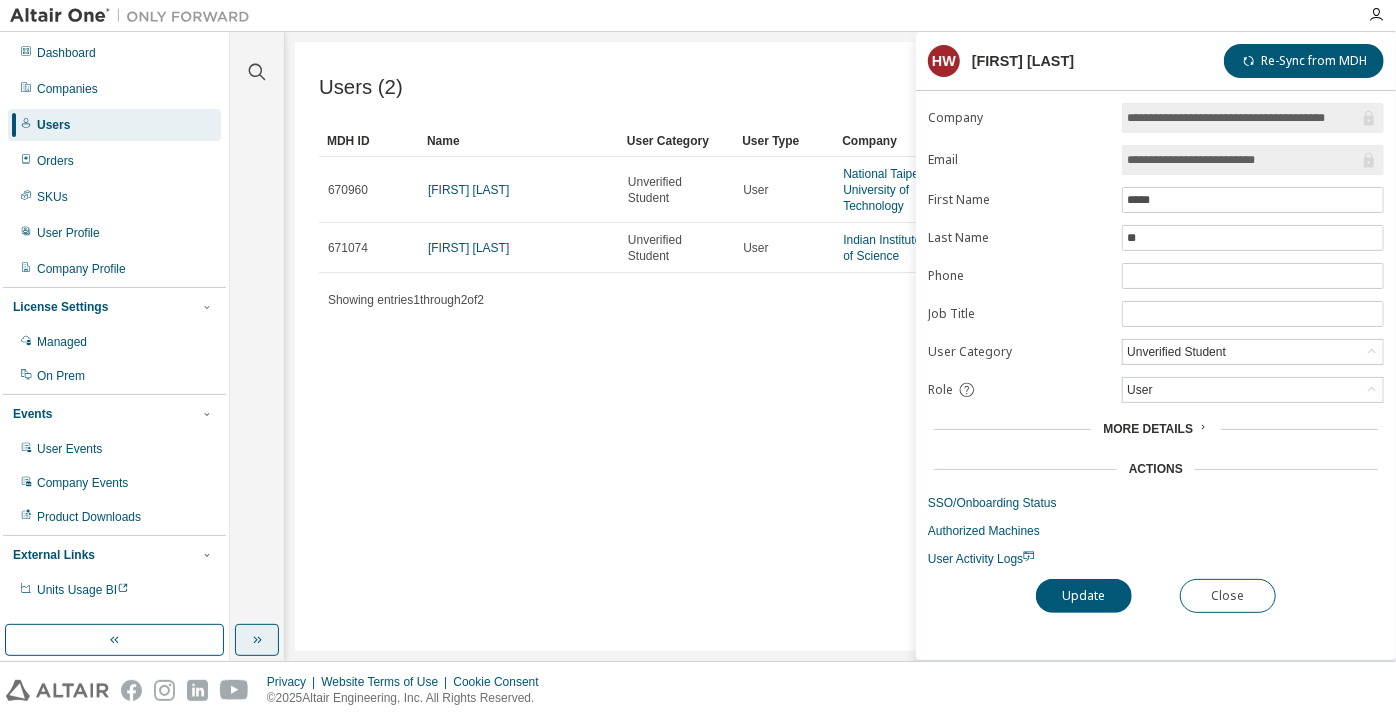 click 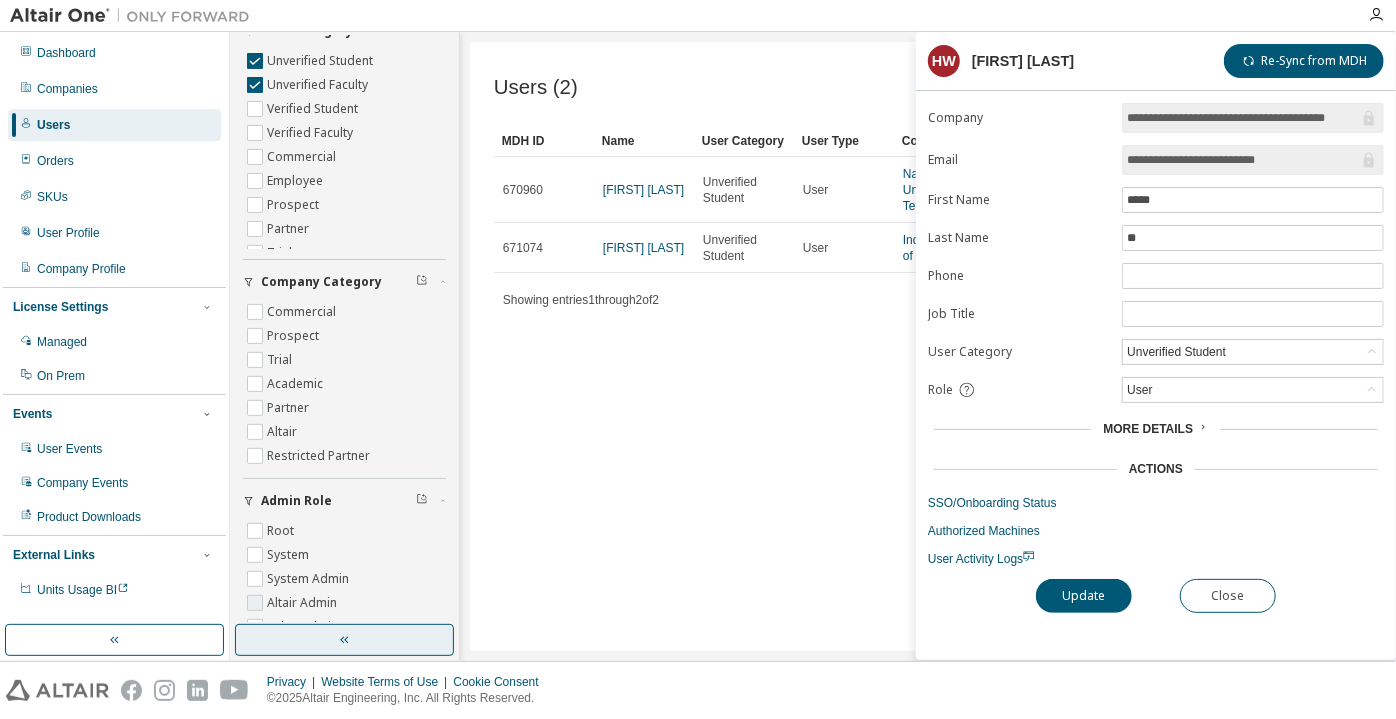 scroll, scrollTop: 0, scrollLeft: 0, axis: both 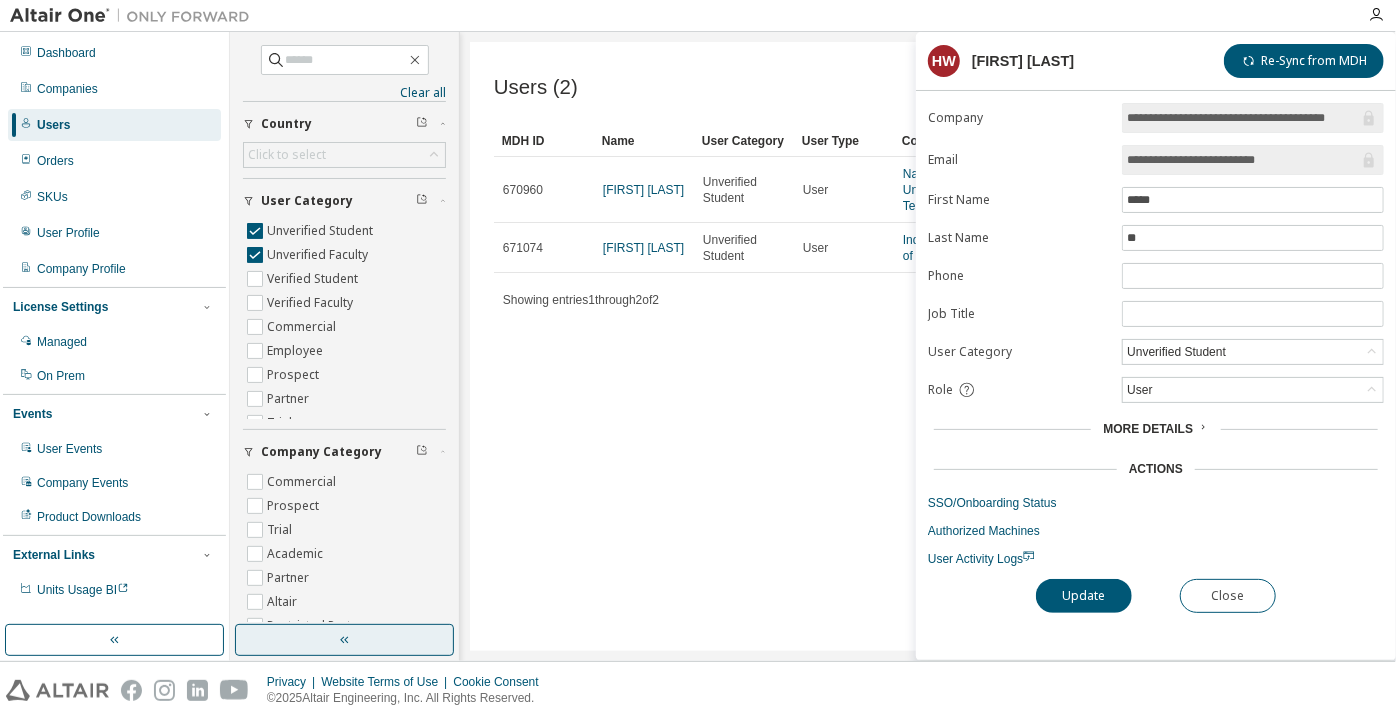click at bounding box center (344, 640) 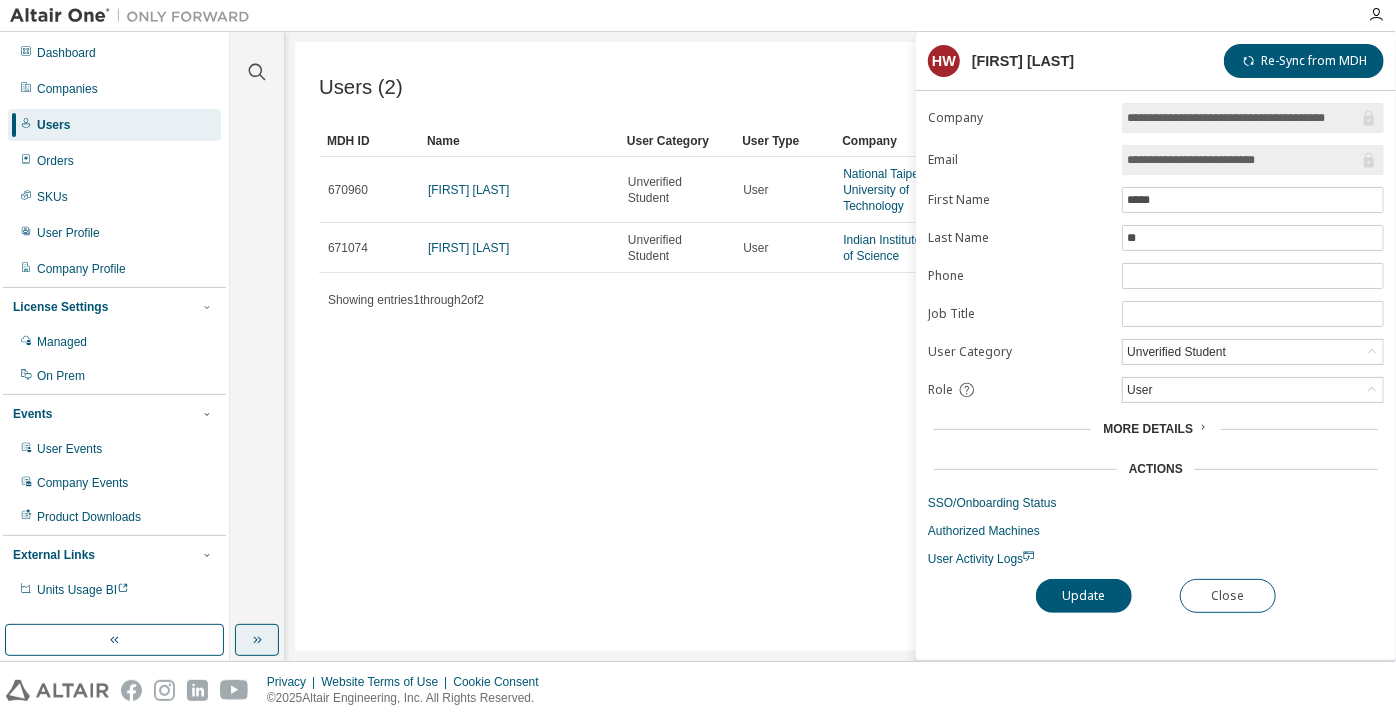 click 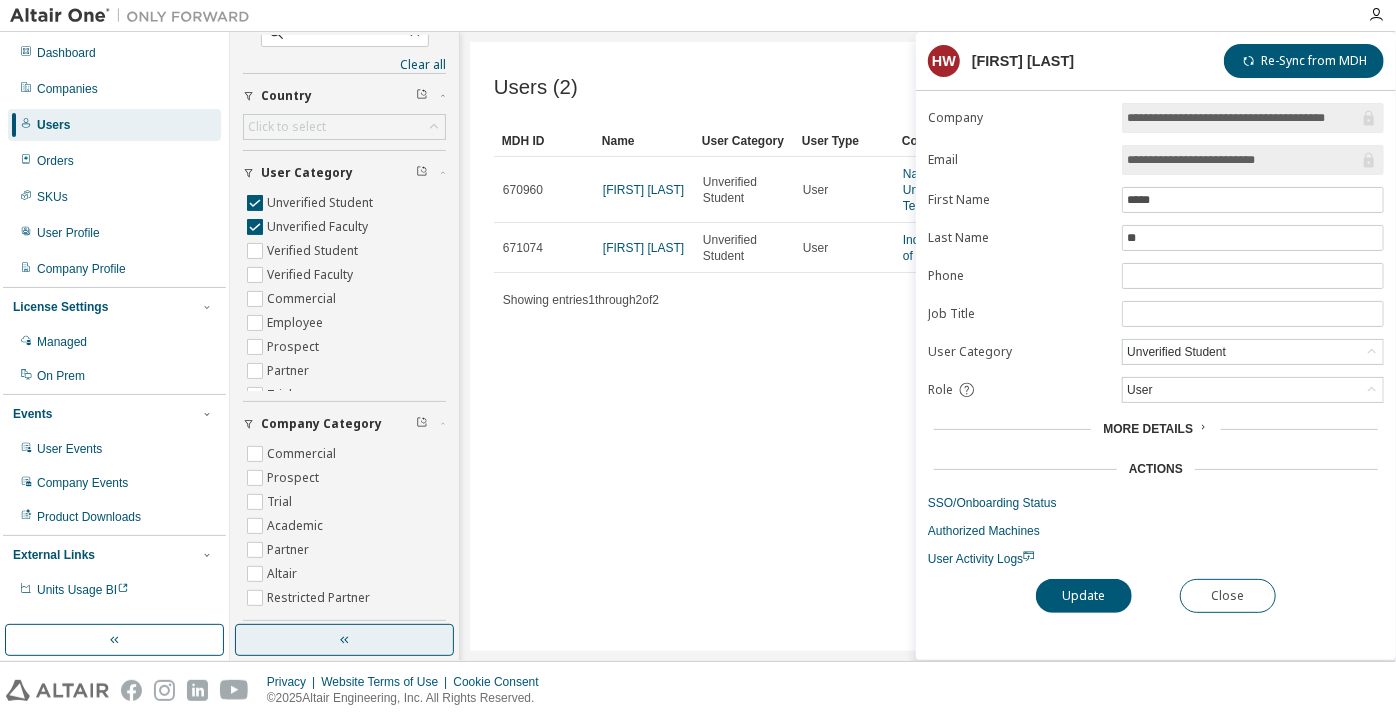 scroll, scrollTop: 0, scrollLeft: 0, axis: both 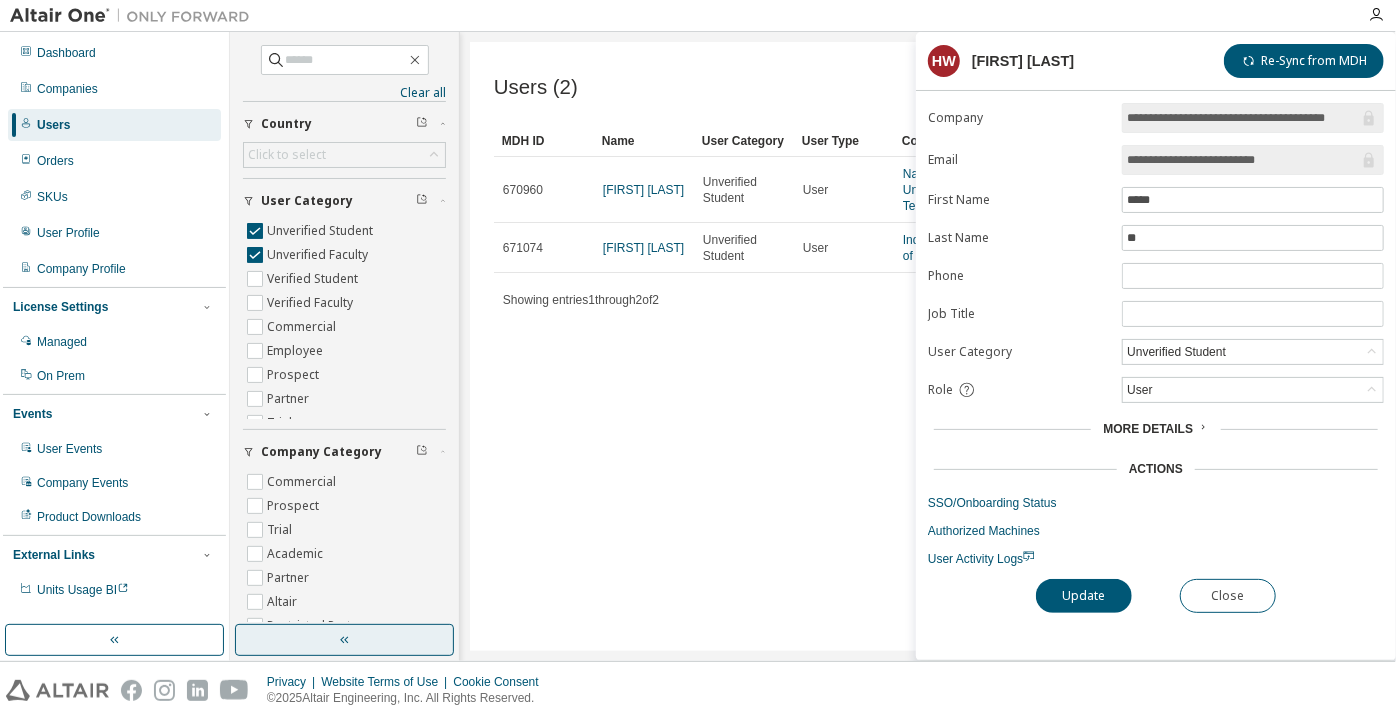 click on "**********" at bounding box center [1243, 160] 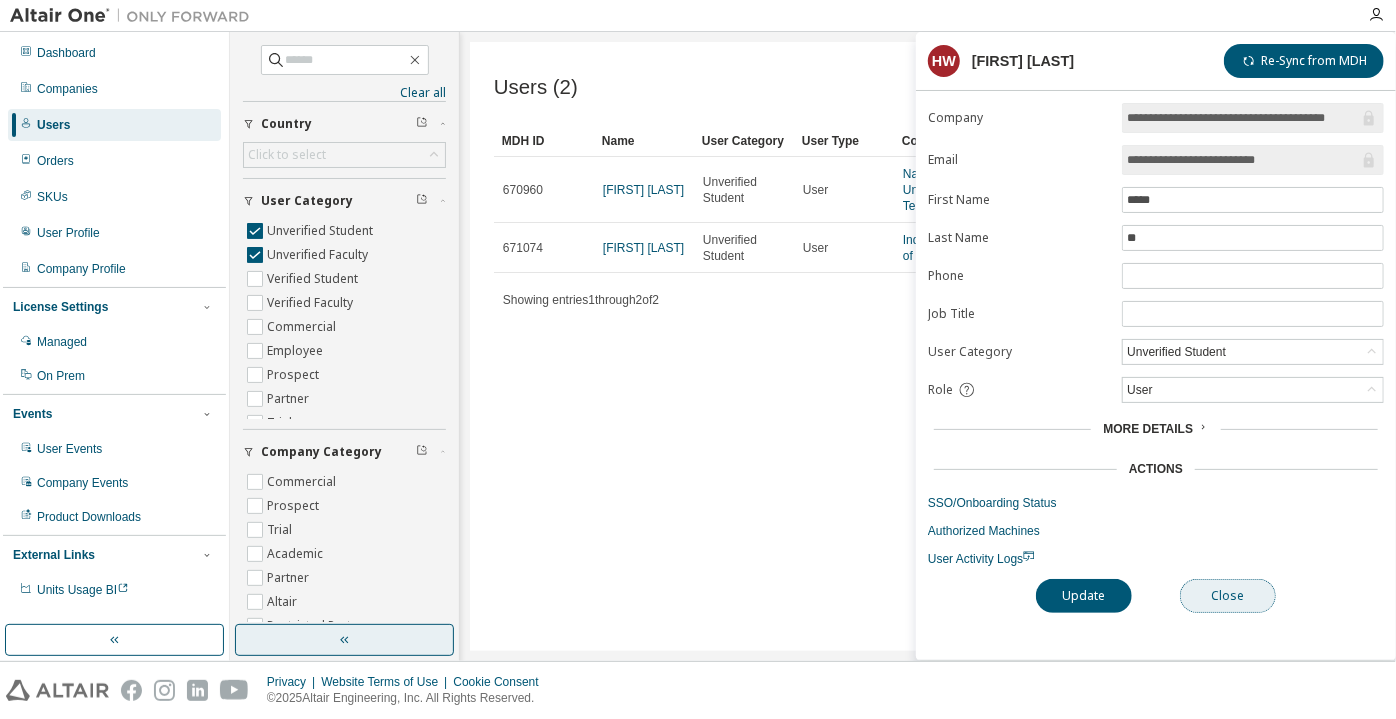 click on "Close" at bounding box center (1228, 596) 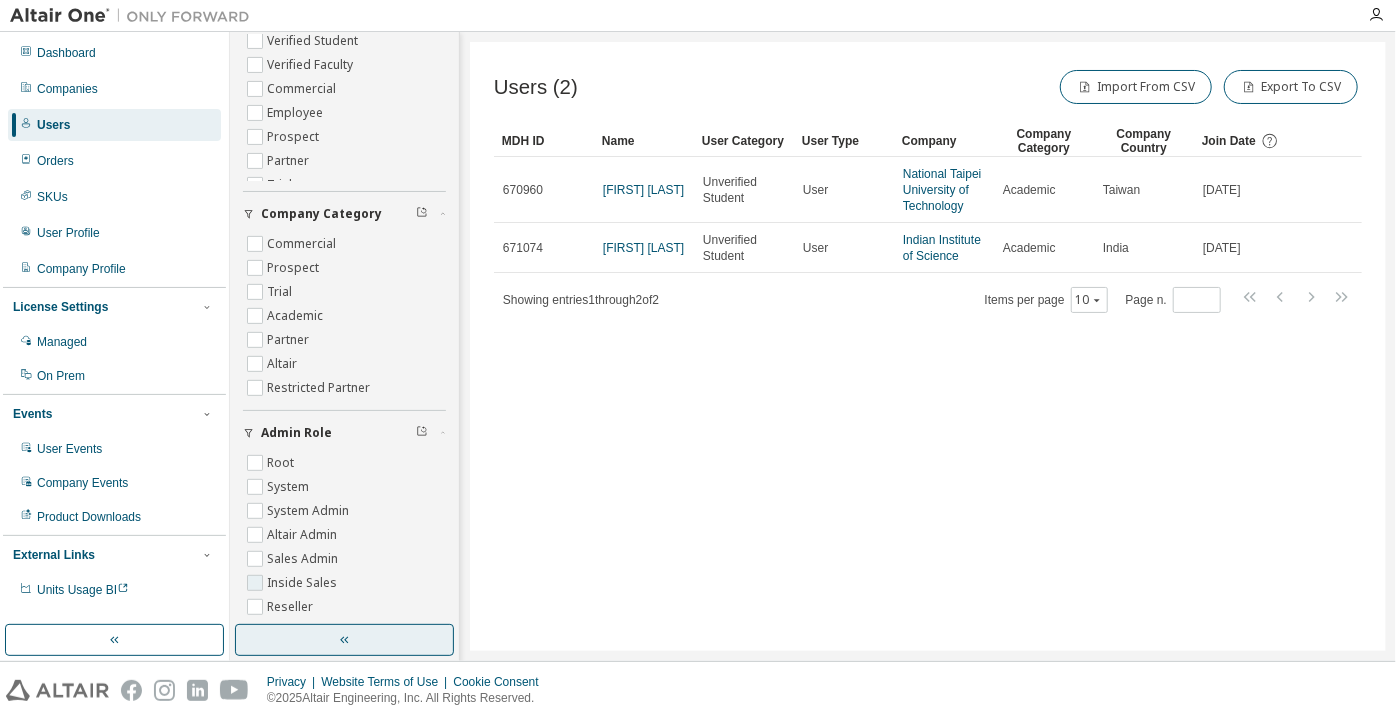 scroll, scrollTop: 272, scrollLeft: 0, axis: vertical 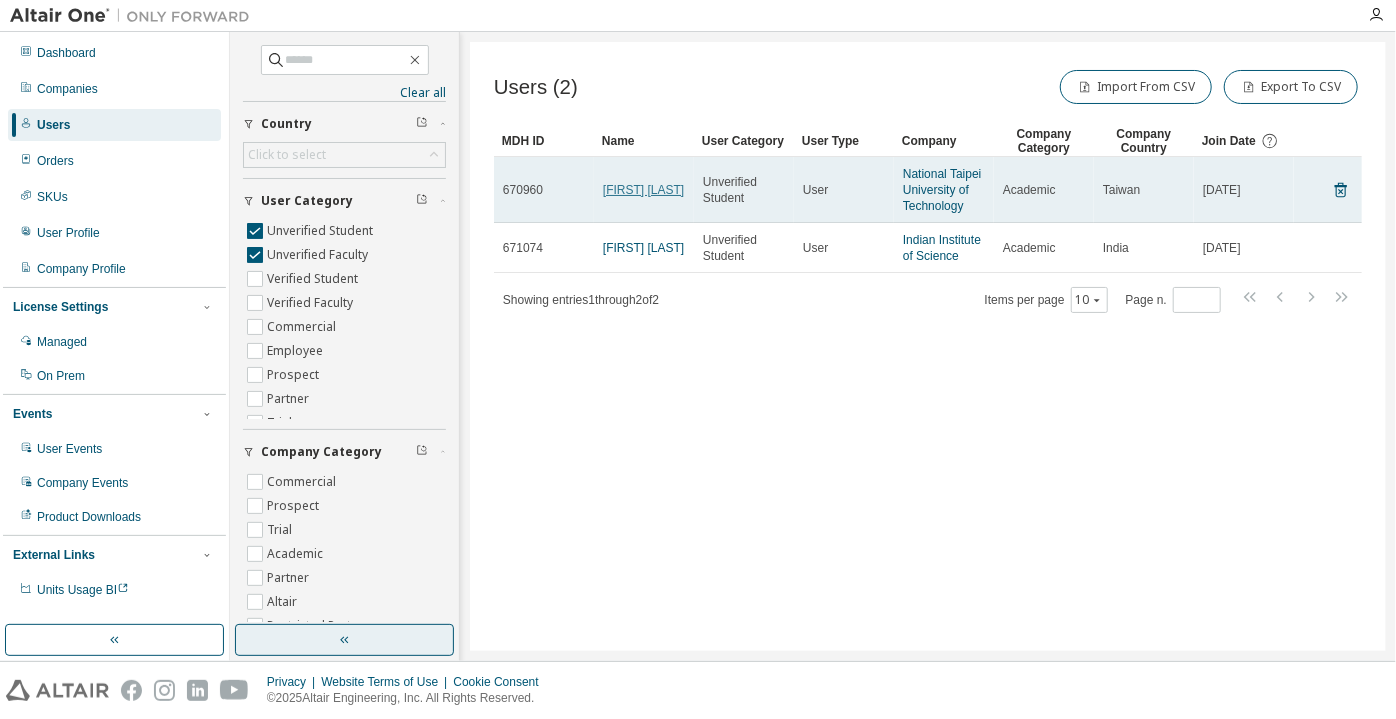 click on "[FIRST] [LAST]" at bounding box center (643, 190) 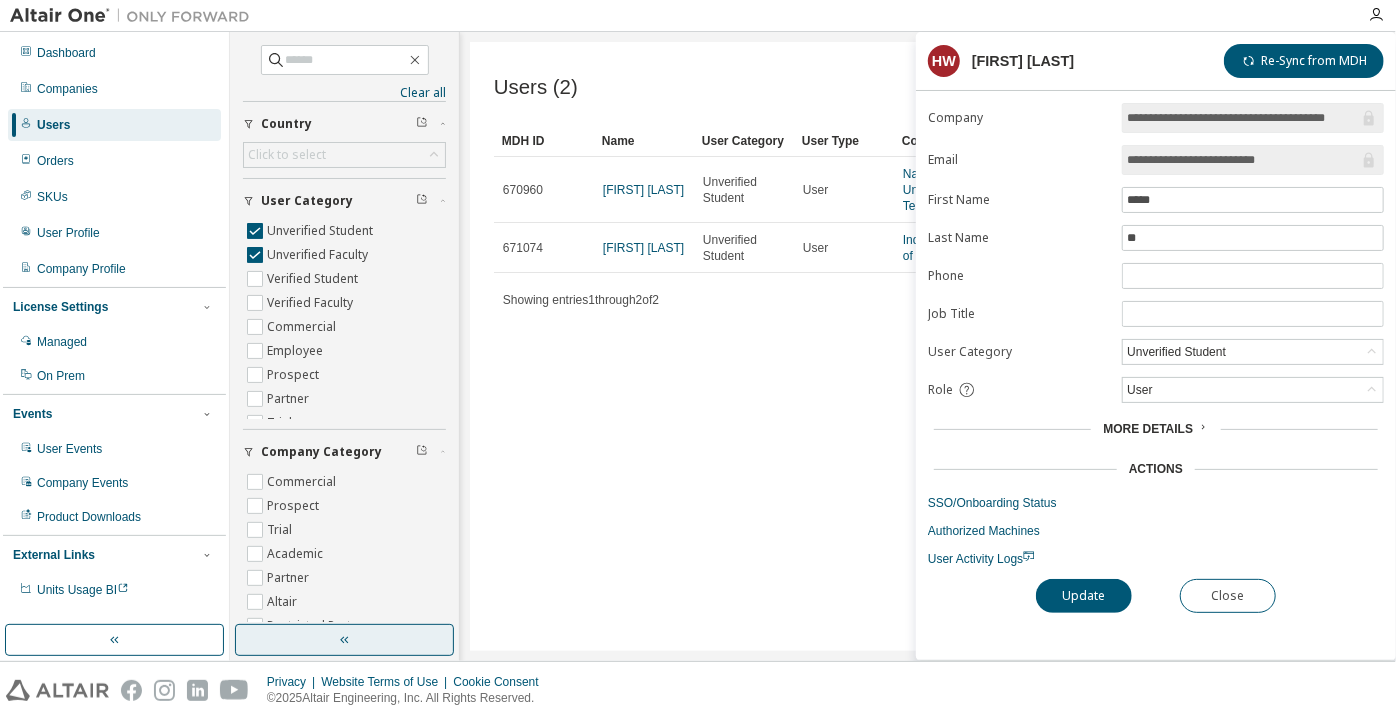 drag, startPoint x: 1299, startPoint y: 162, endPoint x: 1205, endPoint y: 160, distance: 94.02127 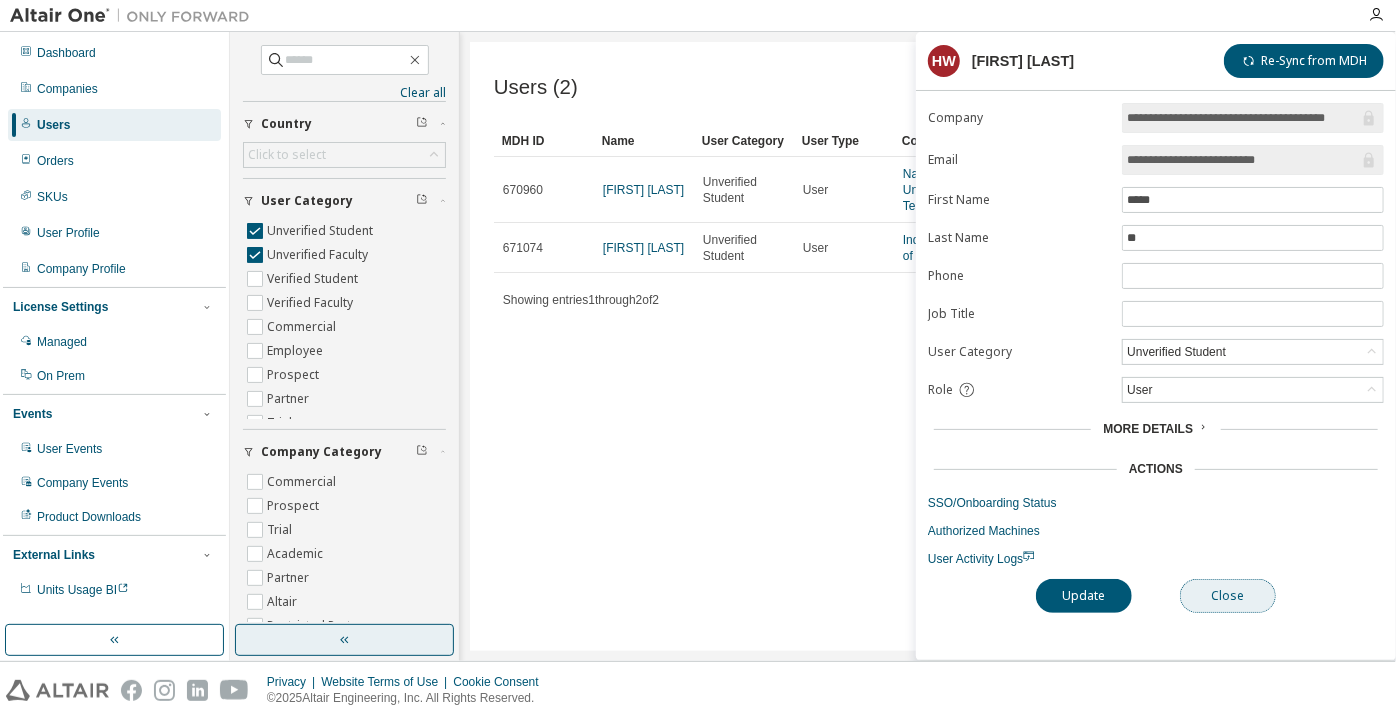 click on "Close" at bounding box center [1228, 596] 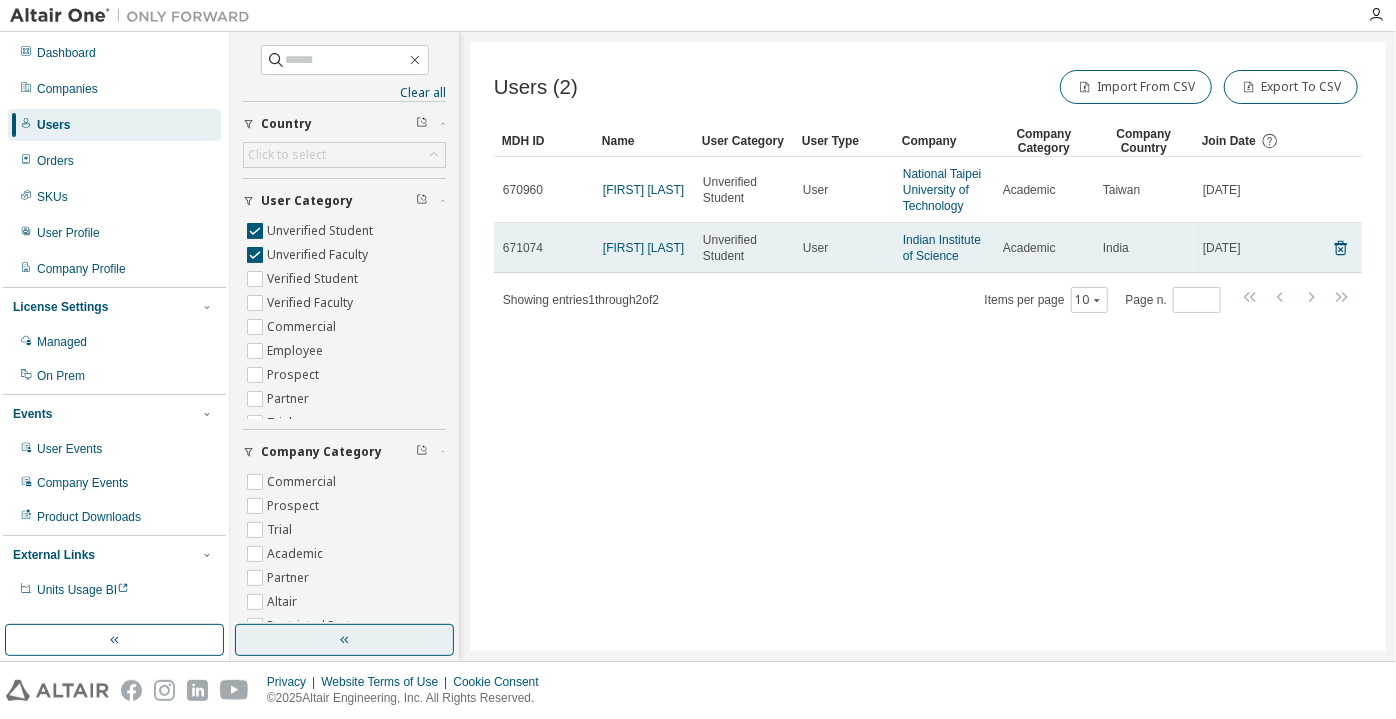 click on "[FIRST] [LAST]" at bounding box center (644, 248) 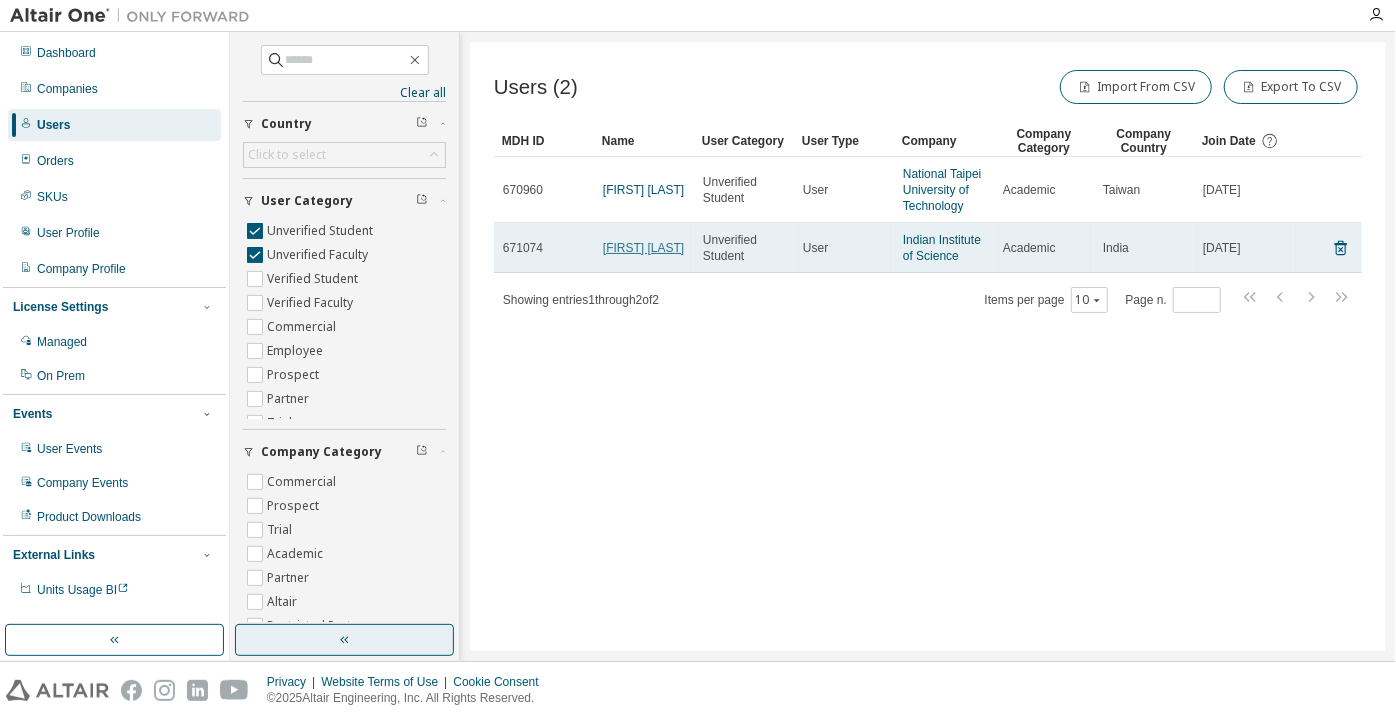 click on "[FIRST] [LAST]" at bounding box center [643, 248] 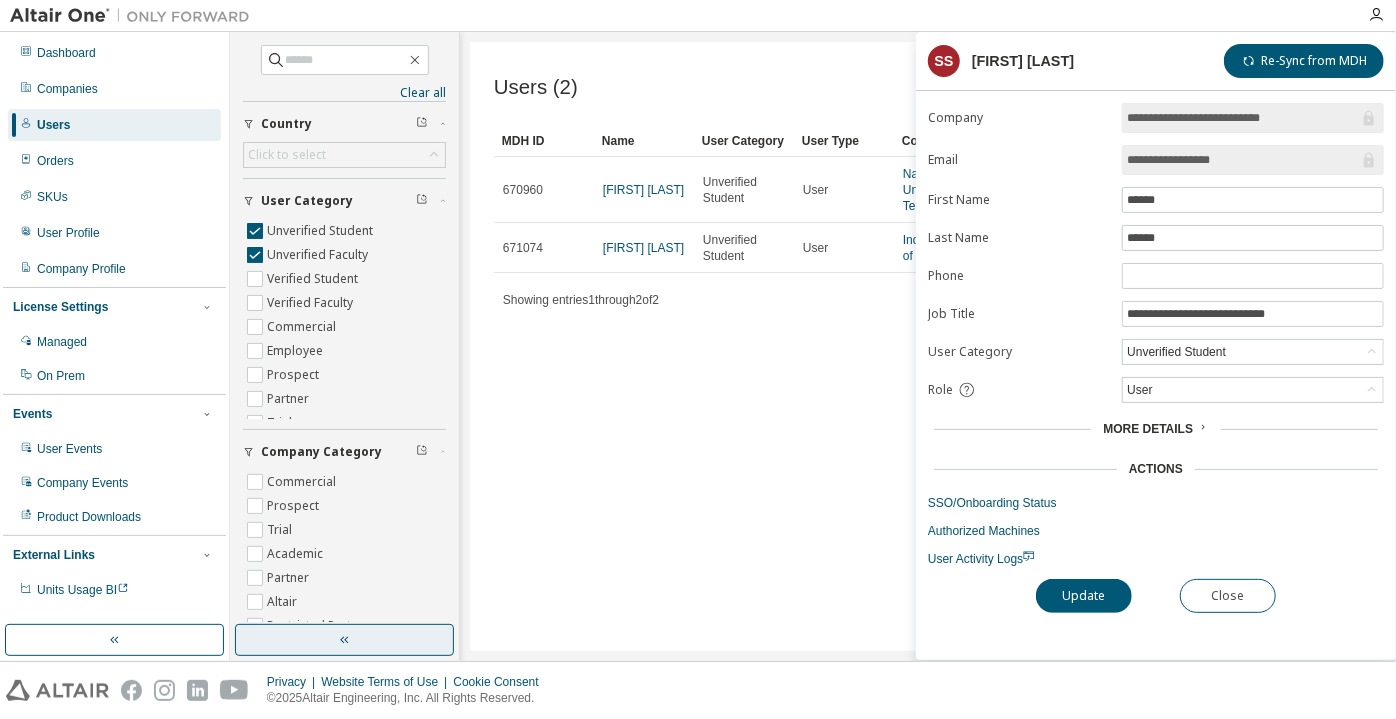 drag, startPoint x: 1234, startPoint y: 159, endPoint x: 1176, endPoint y: 165, distance: 58.30952 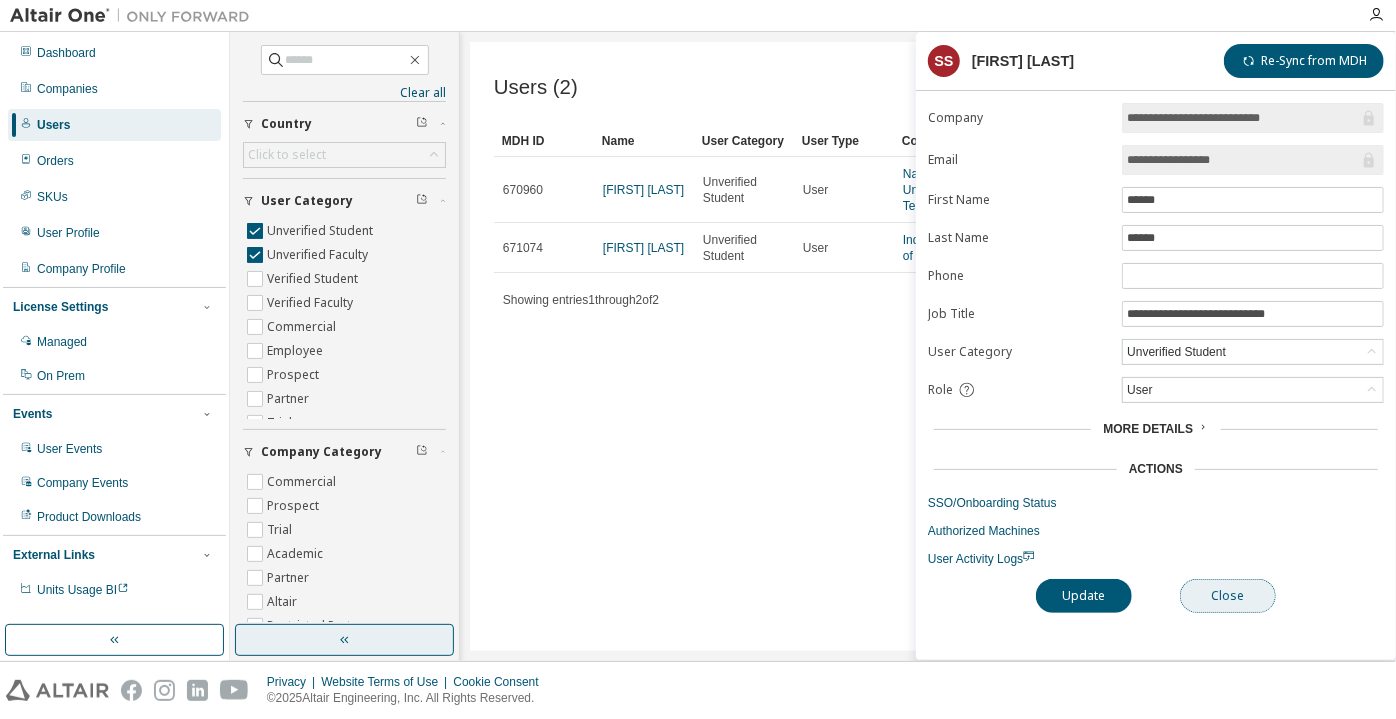 click on "Close" at bounding box center [1228, 596] 